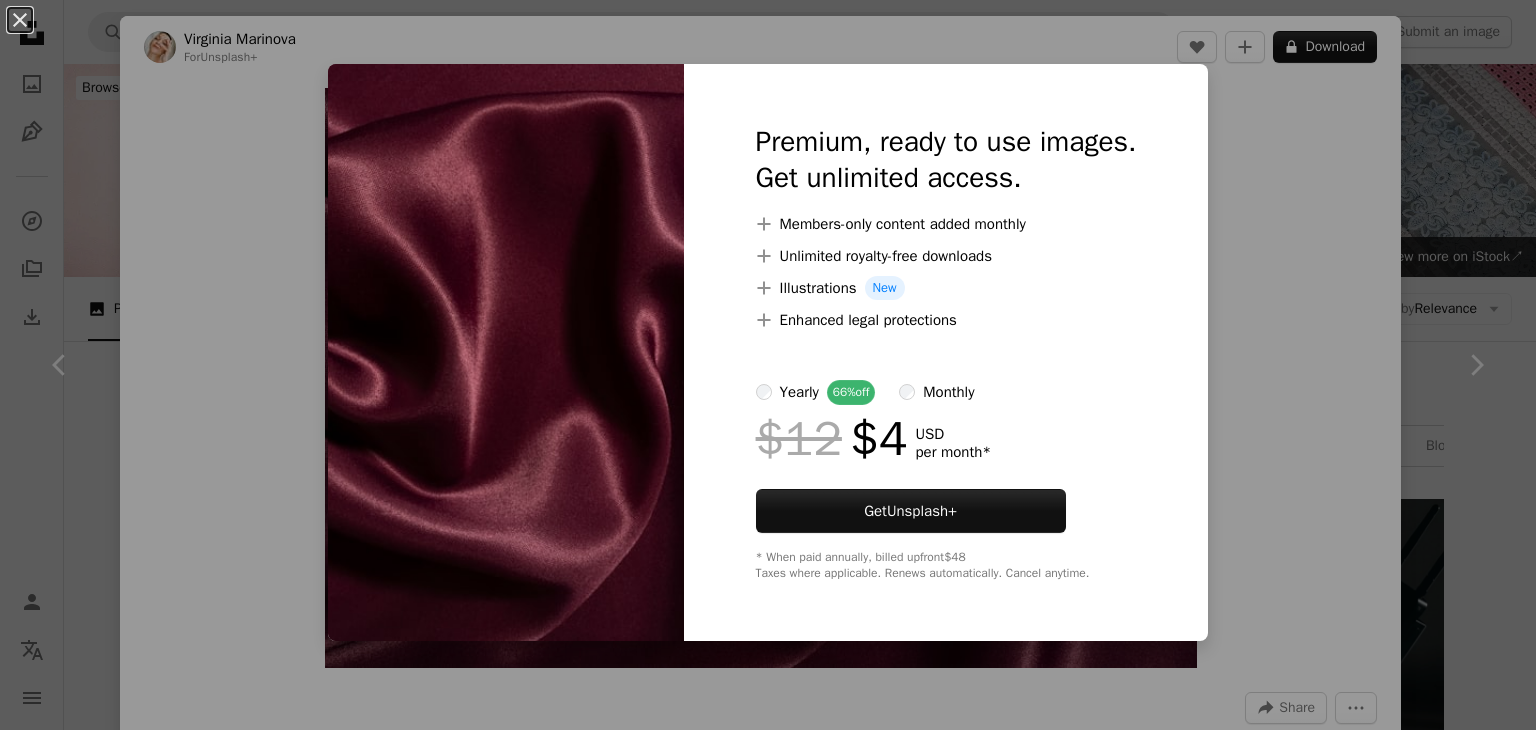 scroll, scrollTop: 972, scrollLeft: 0, axis: vertical 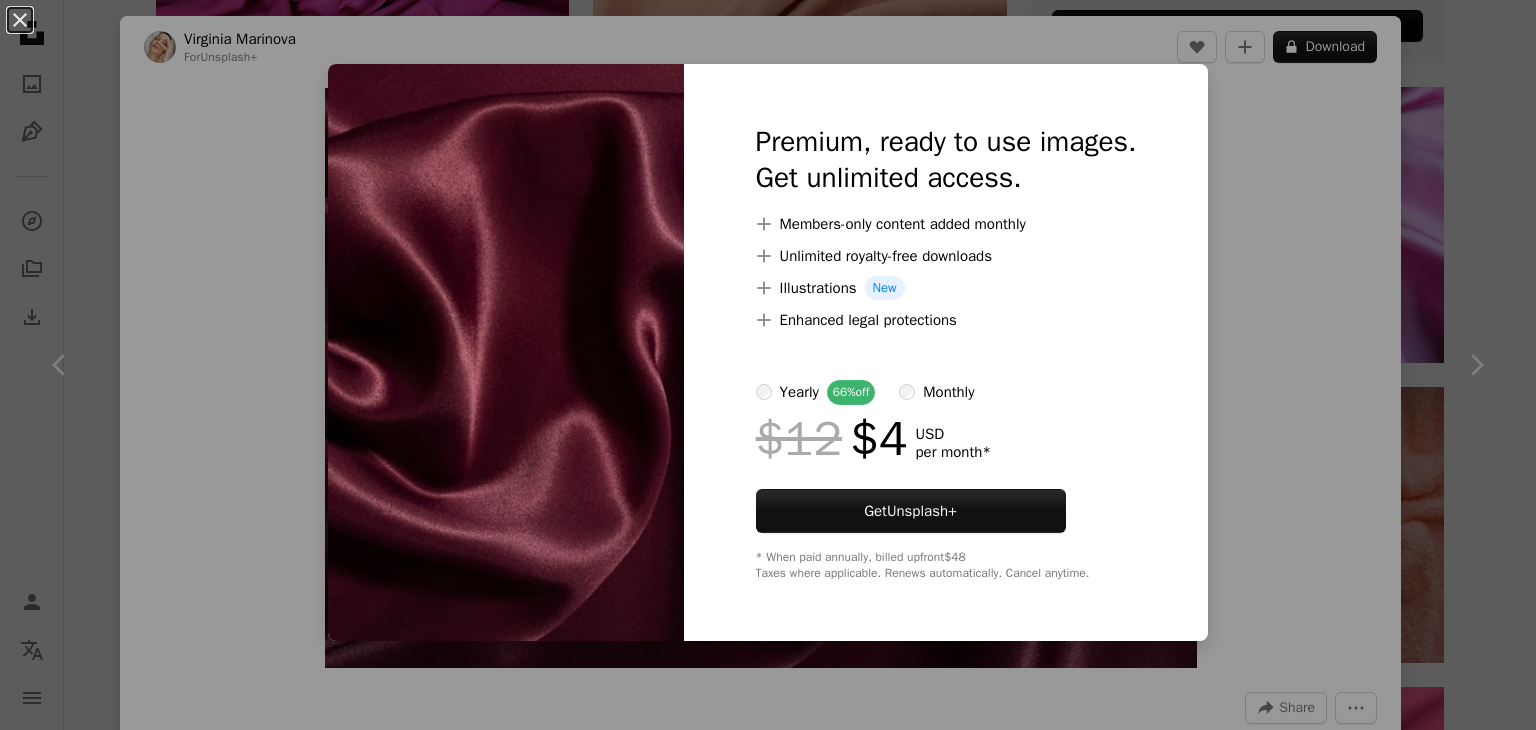 click on "An X shape Premium, ready to use images. Get unlimited access. A plus sign Members-only content added monthly A plus sign Unlimited royalty-free downloads A plus sign Illustrations  New A plus sign Enhanced legal protections yearly 66%  off monthly $12   $4 USD per month * Get  Unsplash+ * When paid annually, billed upfront  $48 Taxes where applicable. Renews automatically. Cancel anytime." at bounding box center [768, 365] 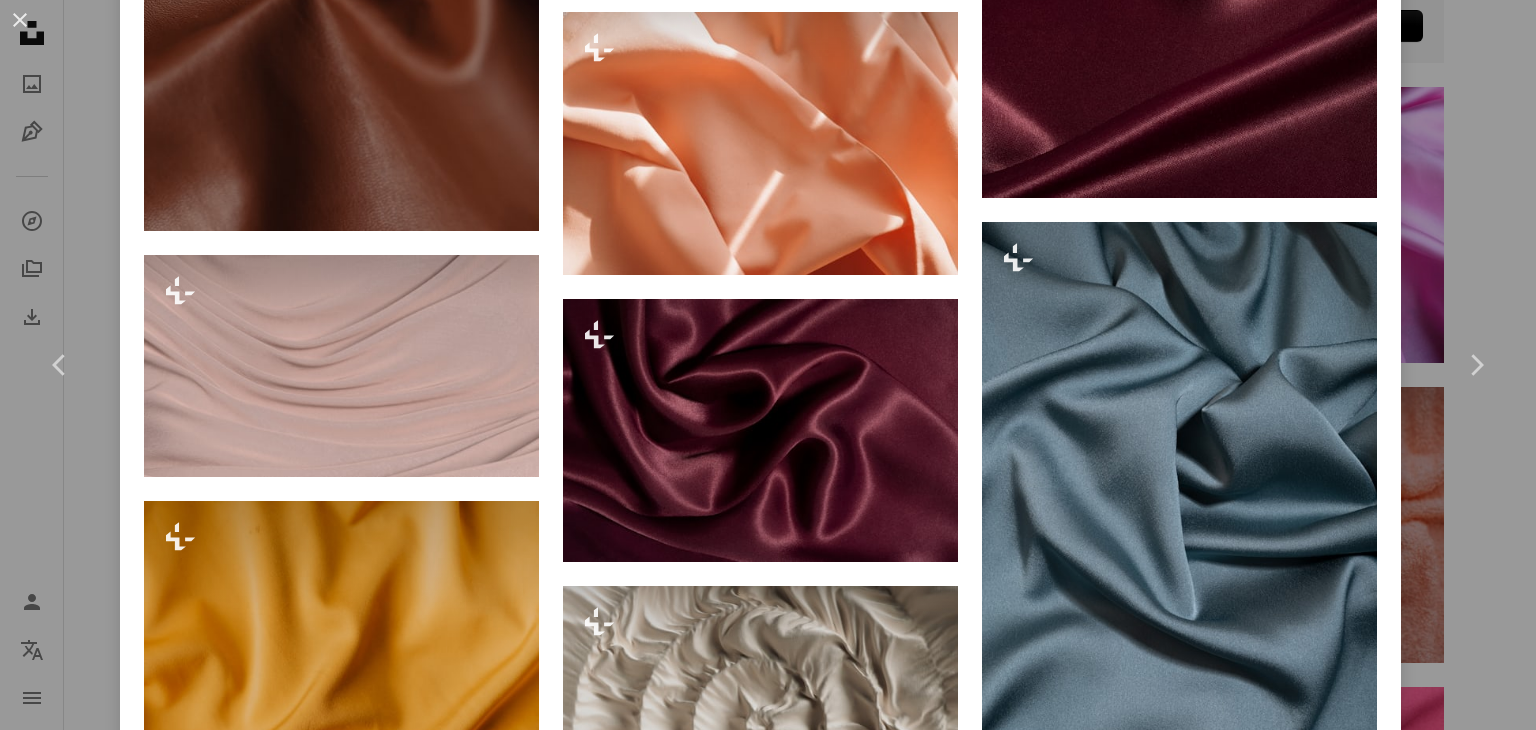 scroll, scrollTop: 4135, scrollLeft: 0, axis: vertical 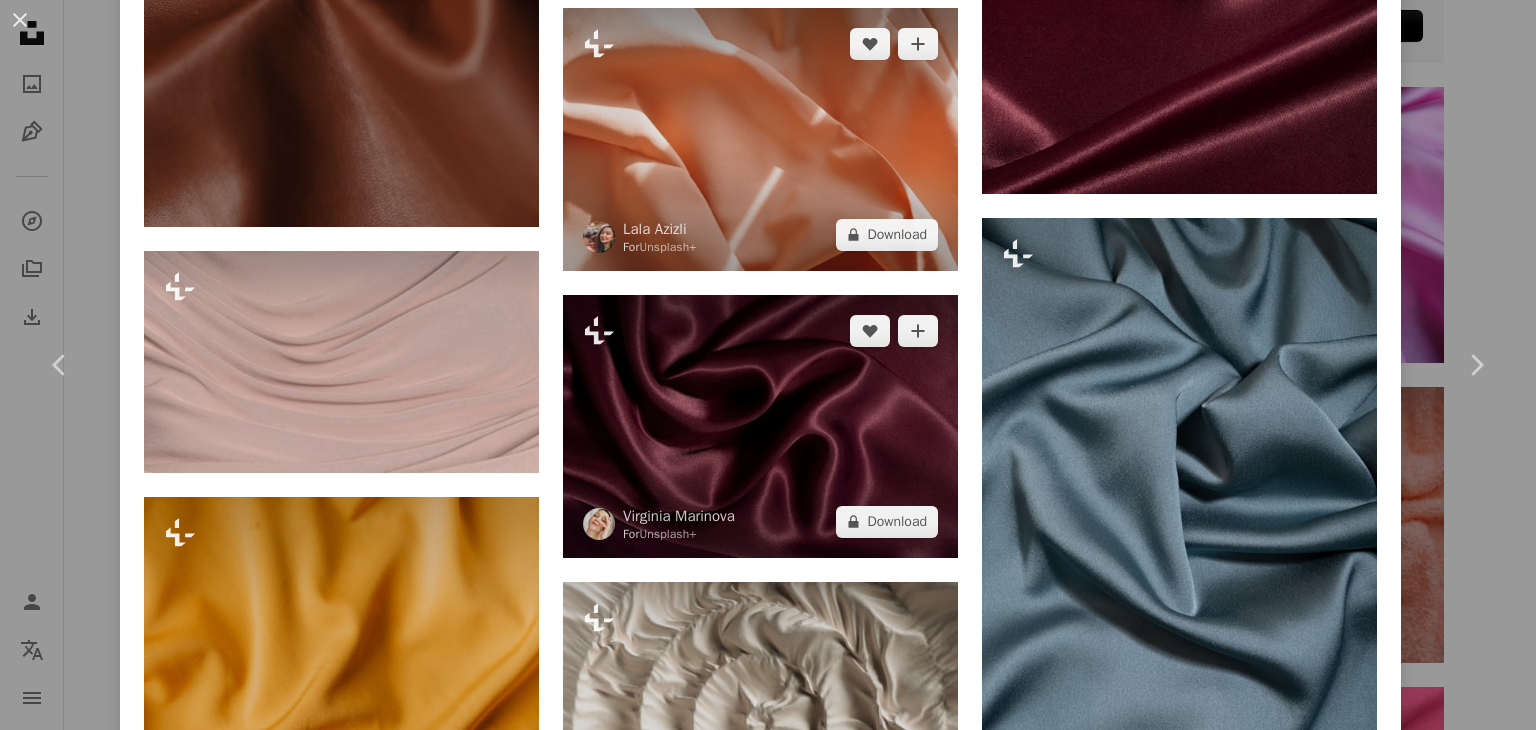 click at bounding box center [760, 426] 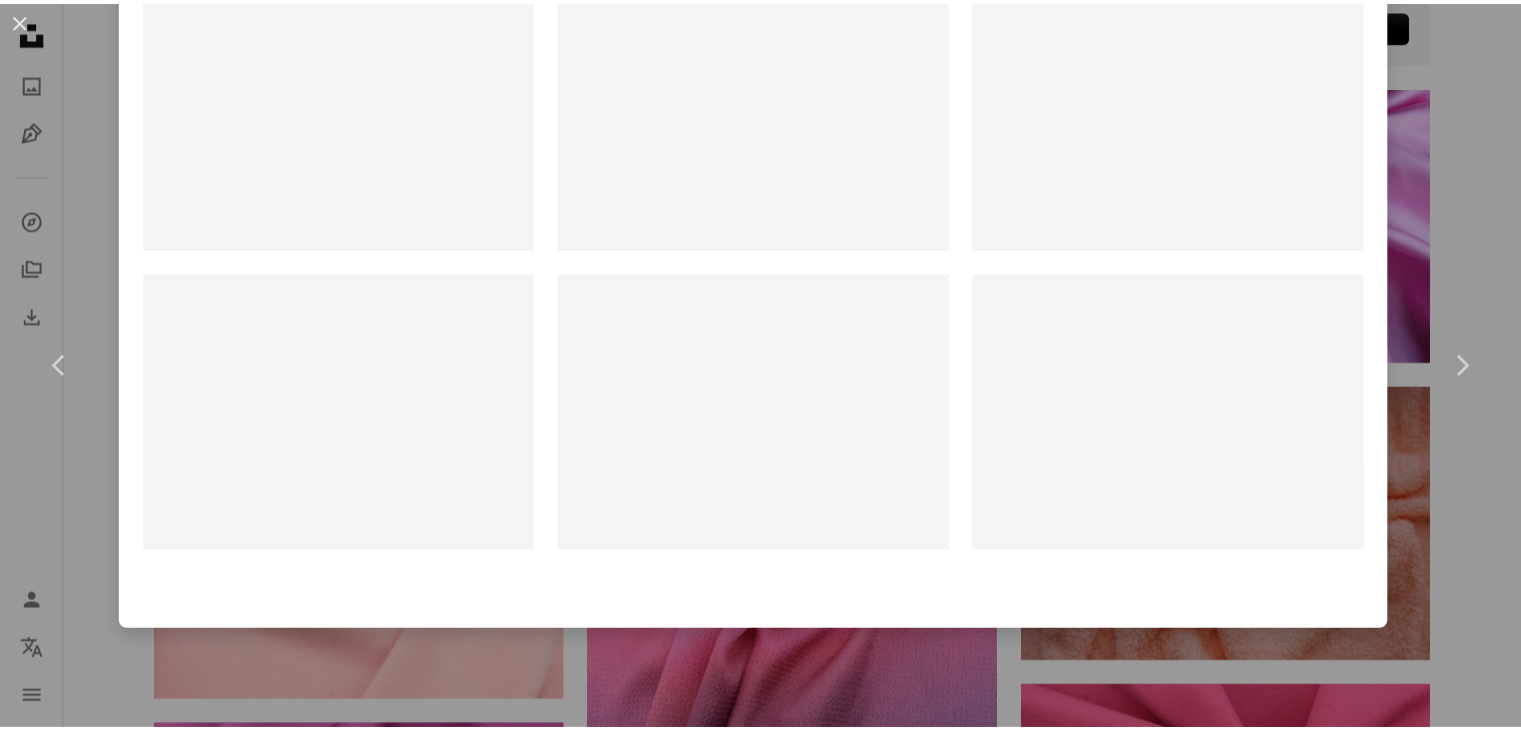 scroll, scrollTop: 0, scrollLeft: 0, axis: both 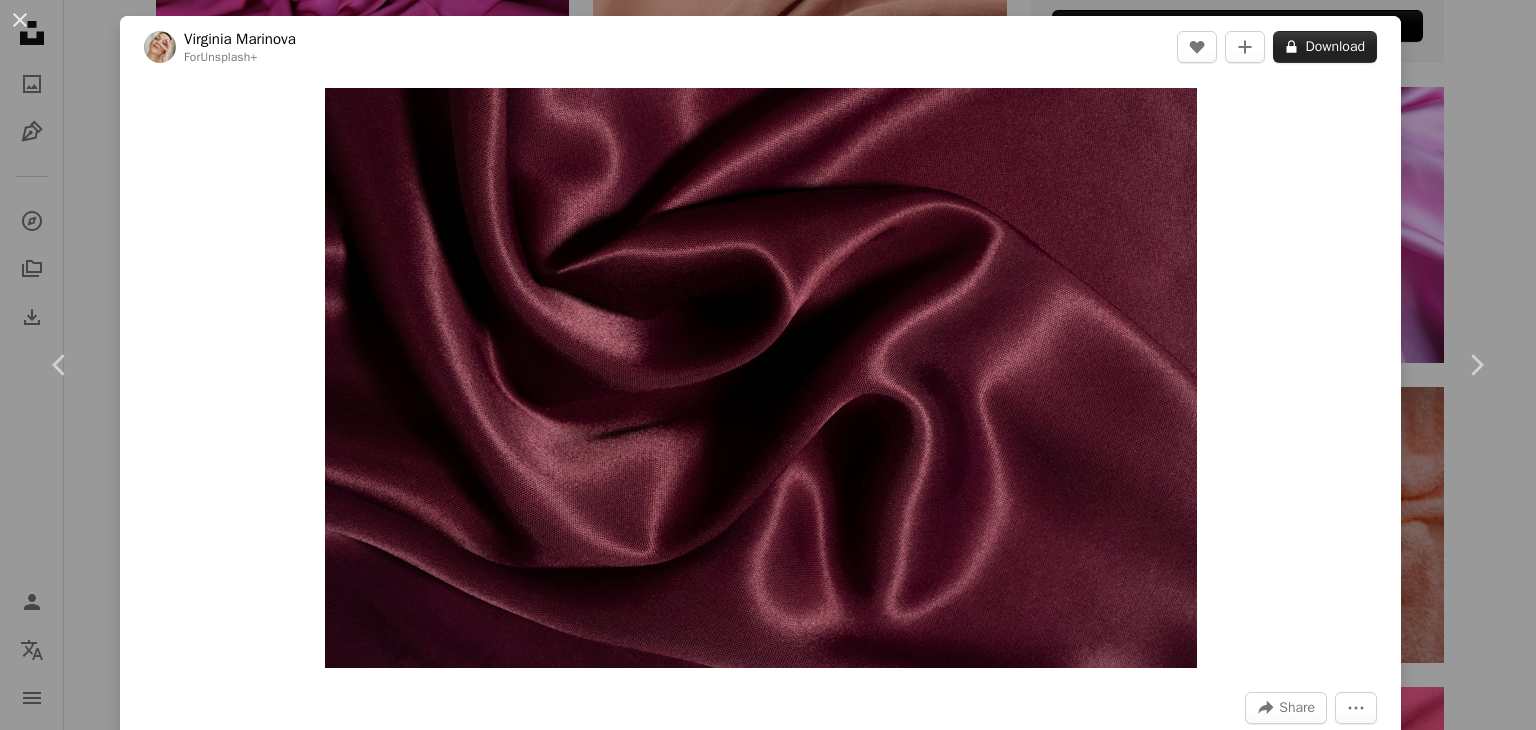 click on "A lock Download" at bounding box center (1325, 47) 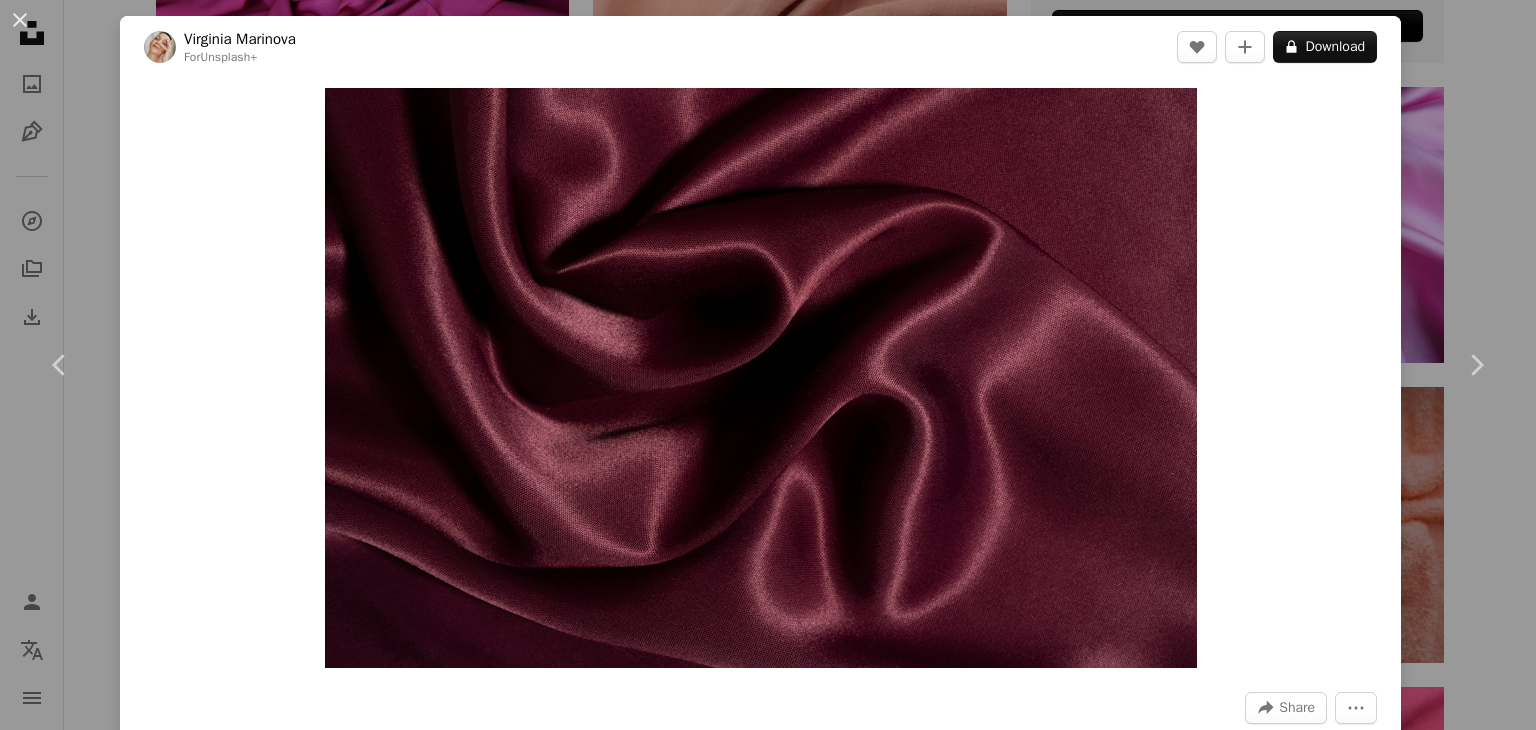 click on "An X shape Premium, ready to use images. Get unlimited access. A plus sign Members-only content added monthly A plus sign Unlimited royalty-free downloads A plus sign Illustrations  New A plus sign Enhanced legal protections yearly 66%  off monthly $12   $4 USD per month * Get  Unsplash+ * When paid annually, billed upfront  $48 Taxes where applicable. Renews automatically. Cancel anytime." at bounding box center [768, 5502] 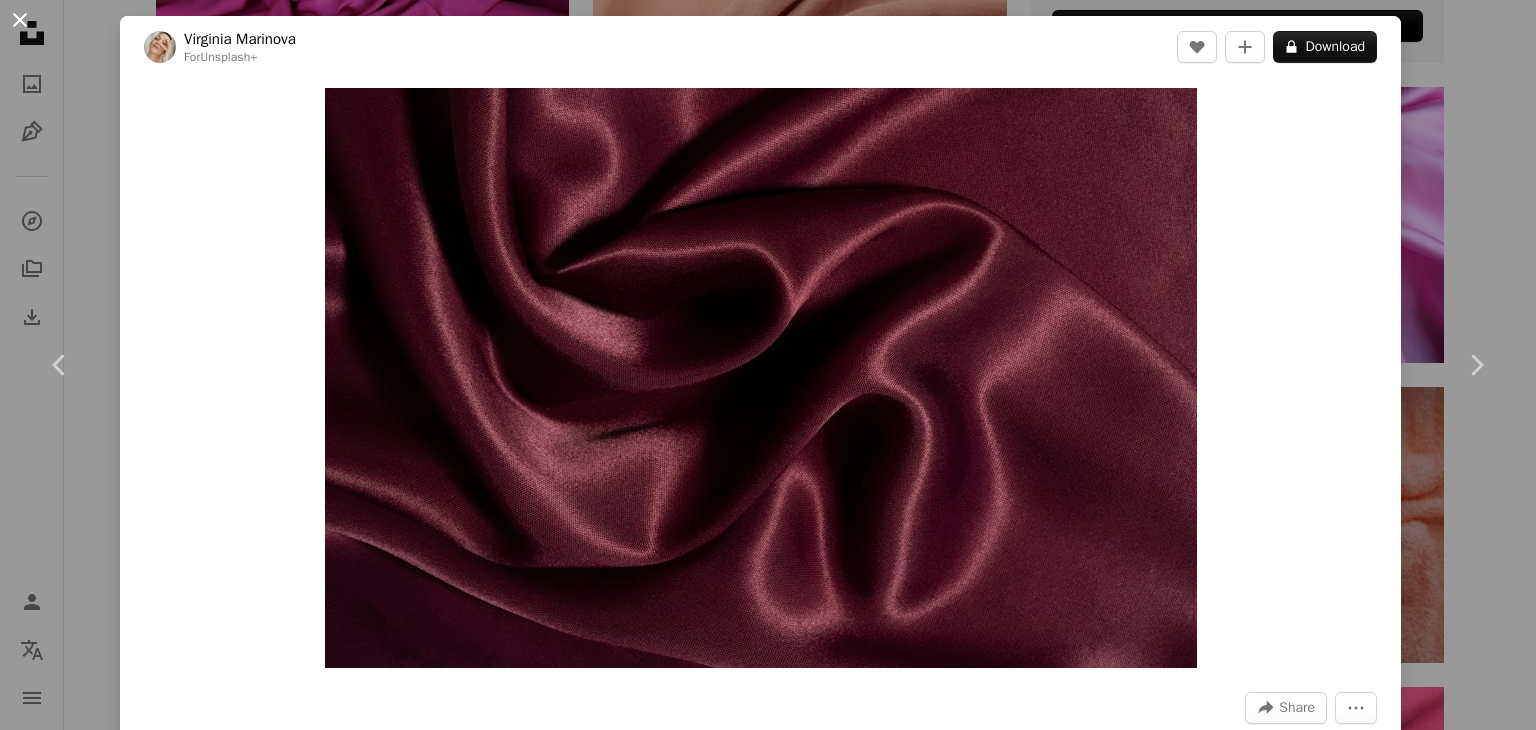 click on "An X shape" at bounding box center [20, 20] 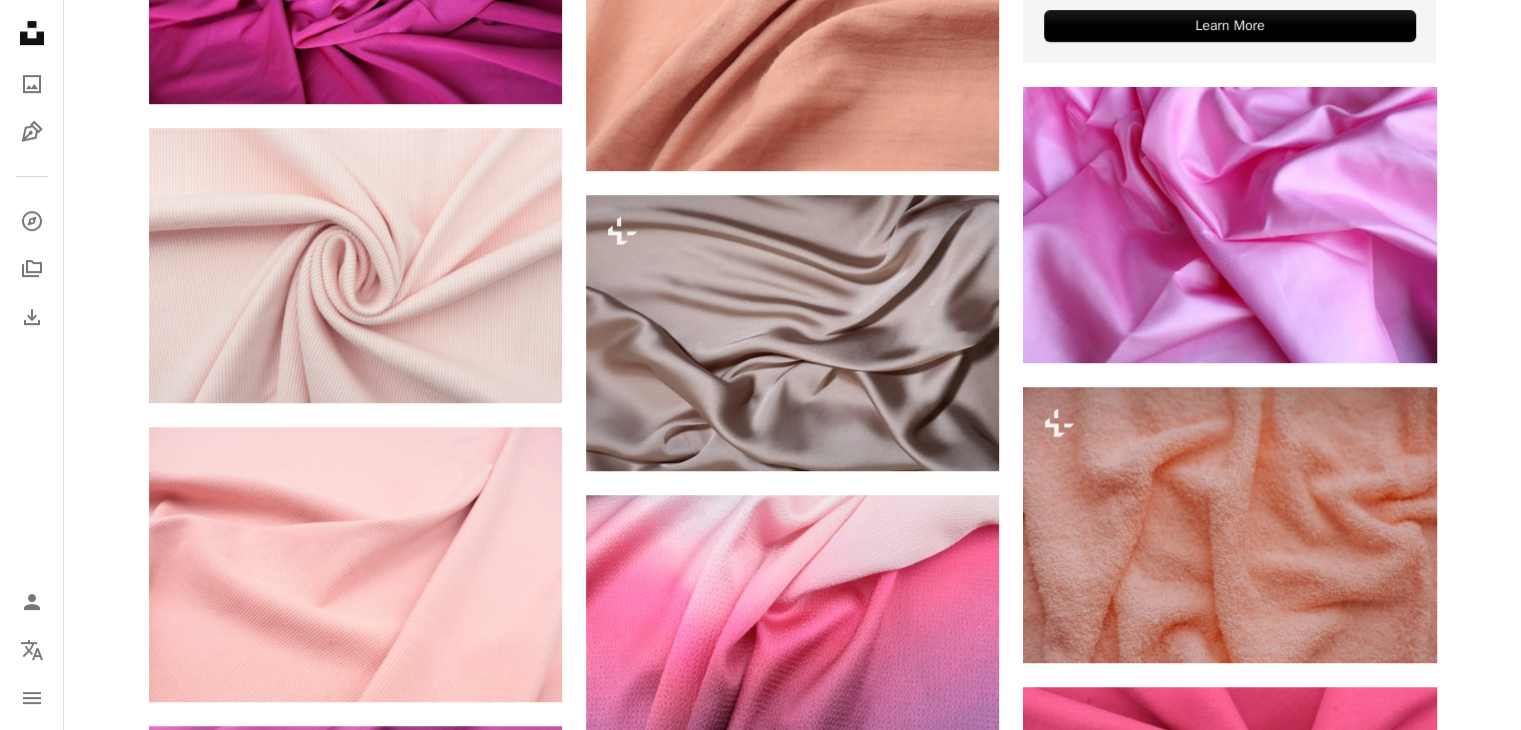 click 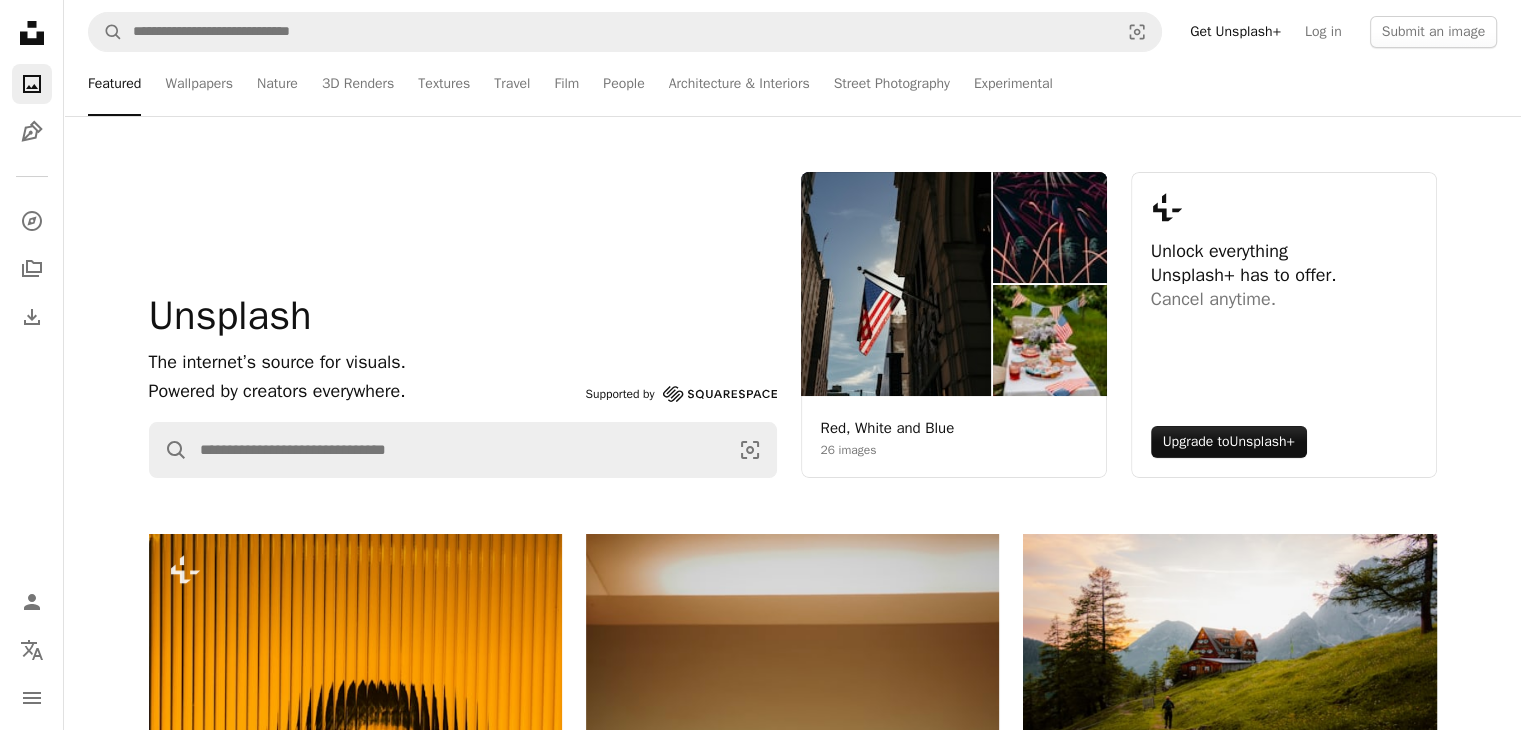 click 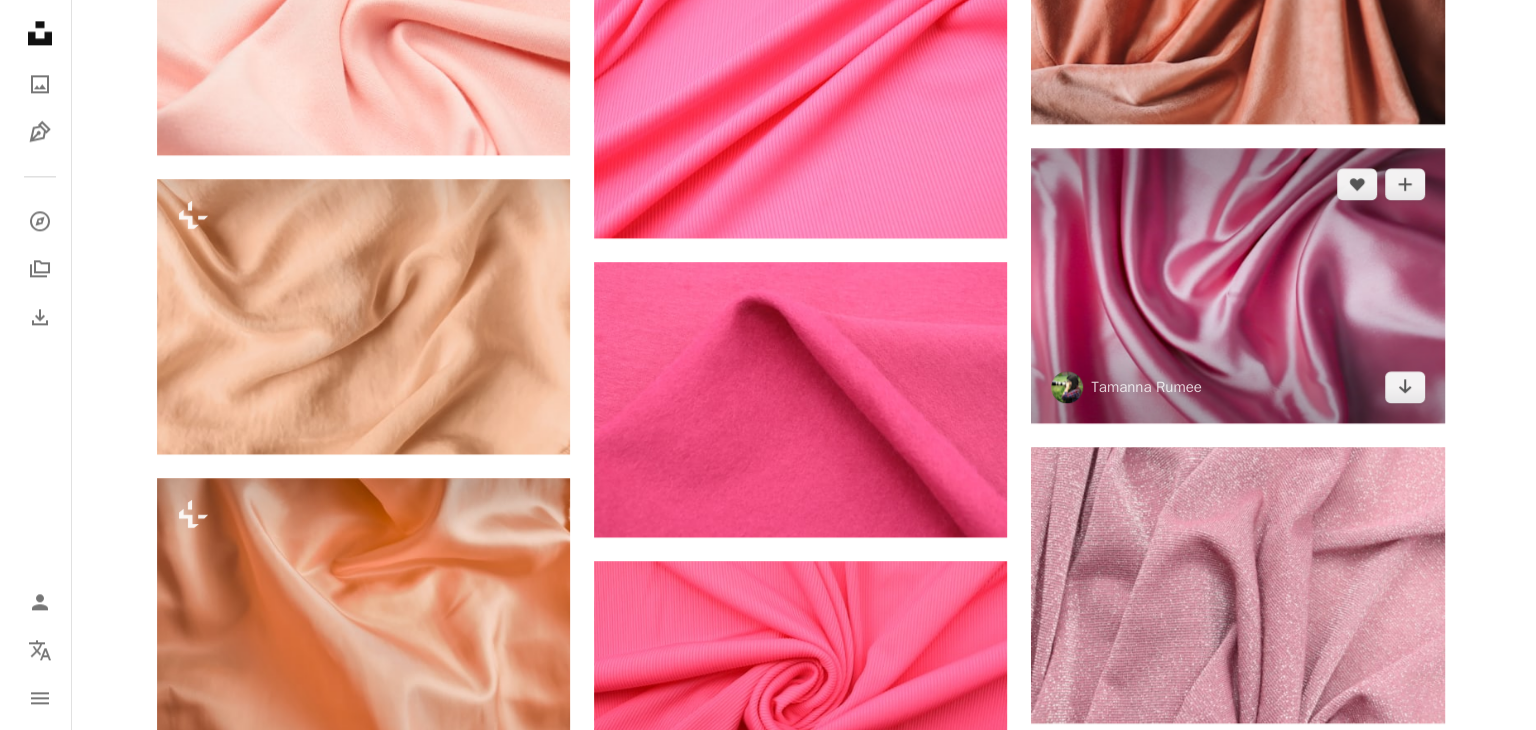 scroll, scrollTop: 2716, scrollLeft: 0, axis: vertical 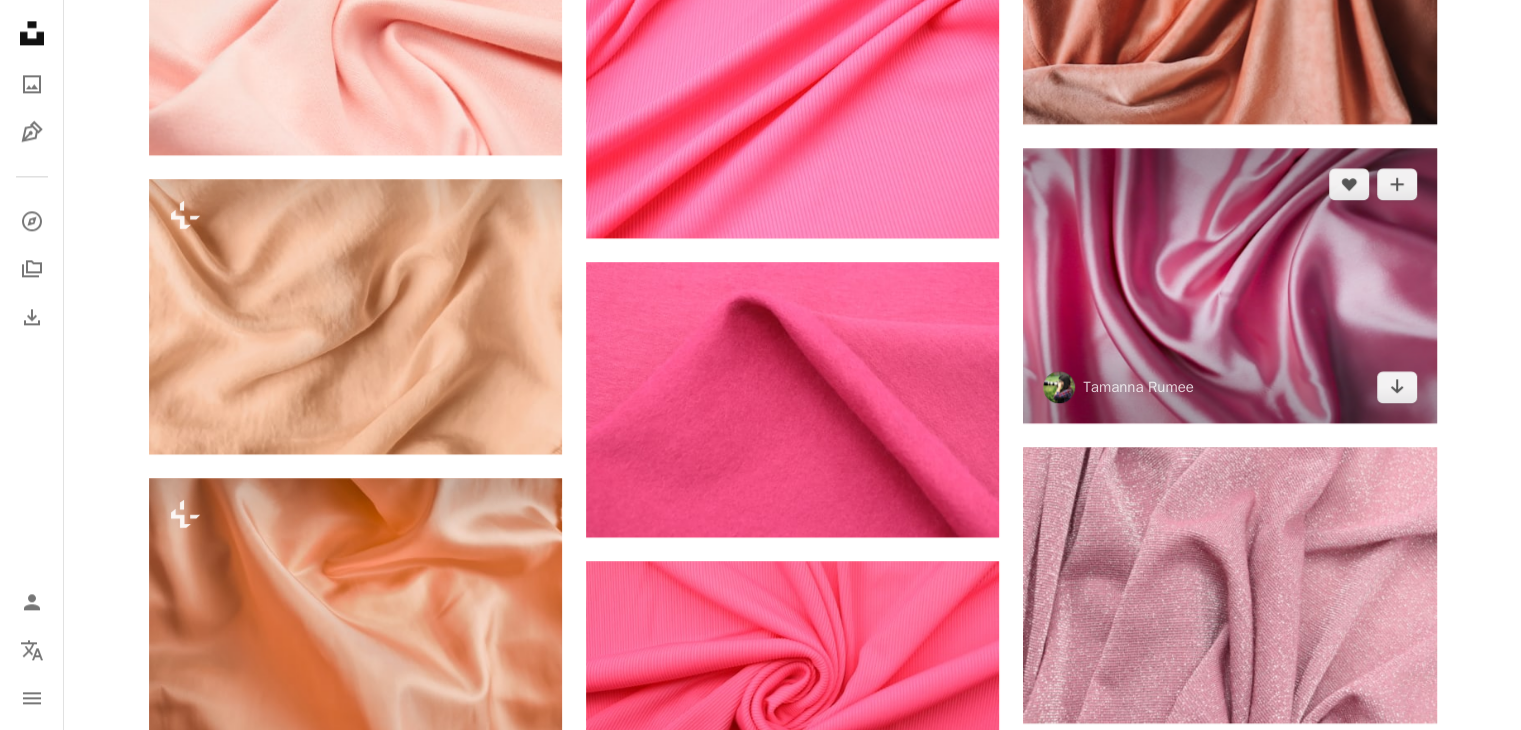 click at bounding box center (1229, 285) 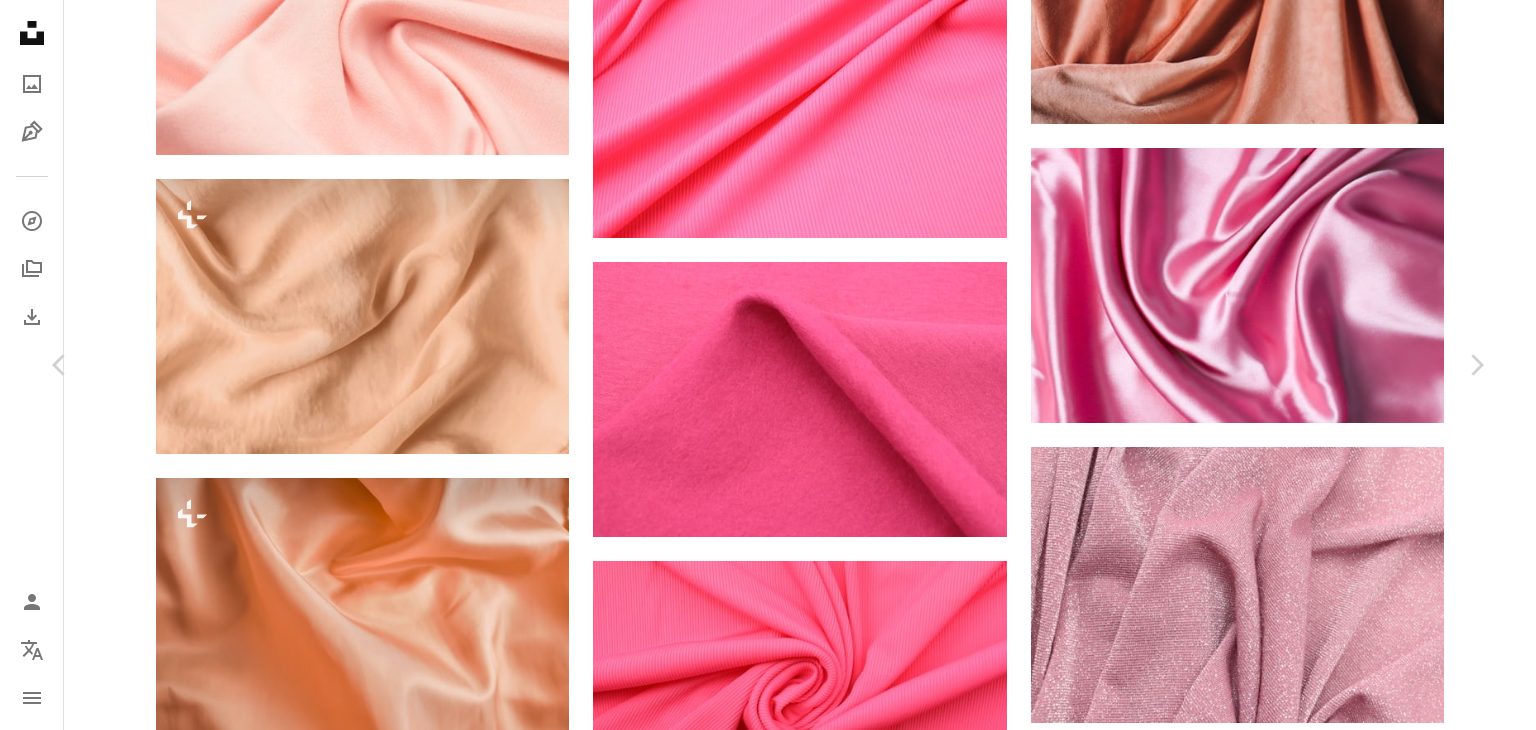 scroll, scrollTop: 2007, scrollLeft: 0, axis: vertical 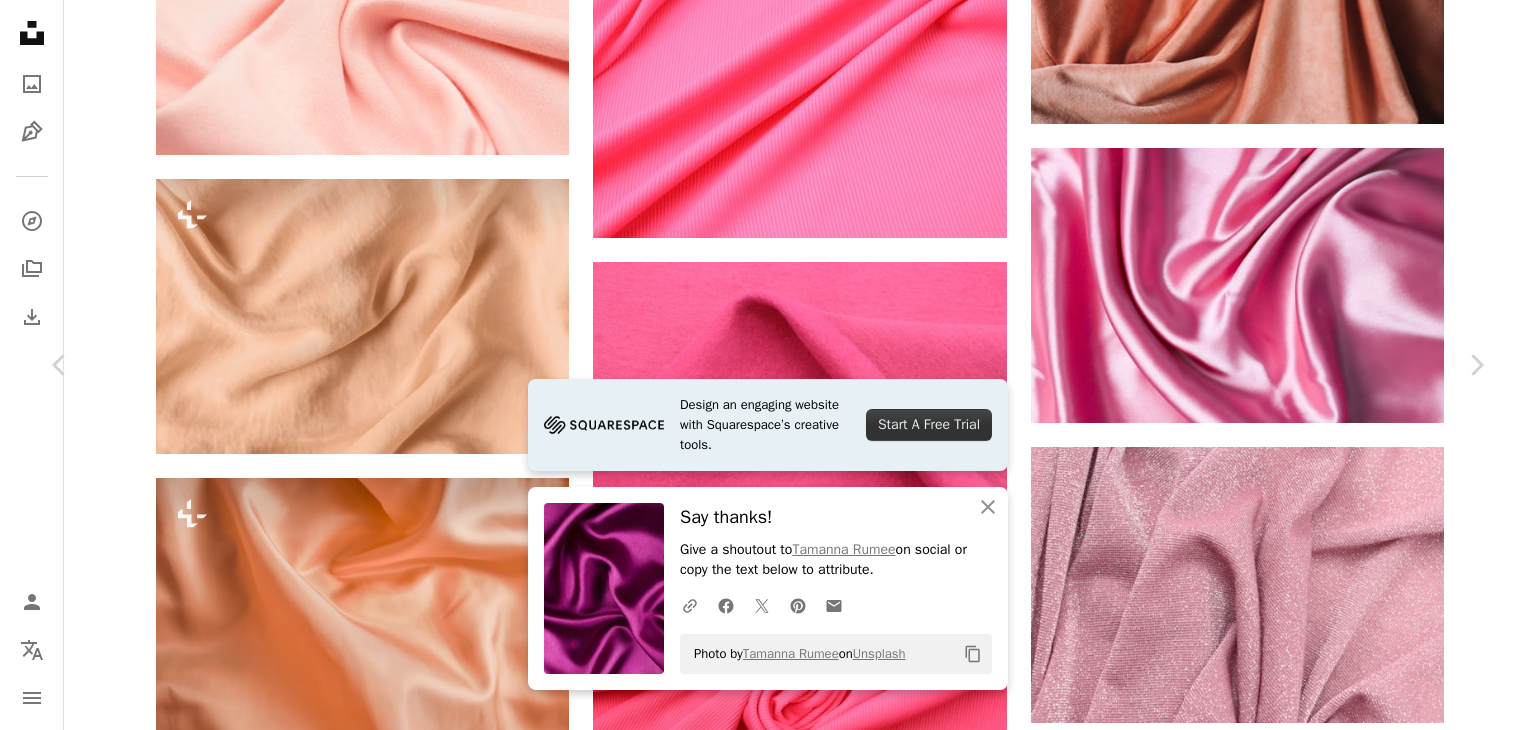 click on "Chevron down" 